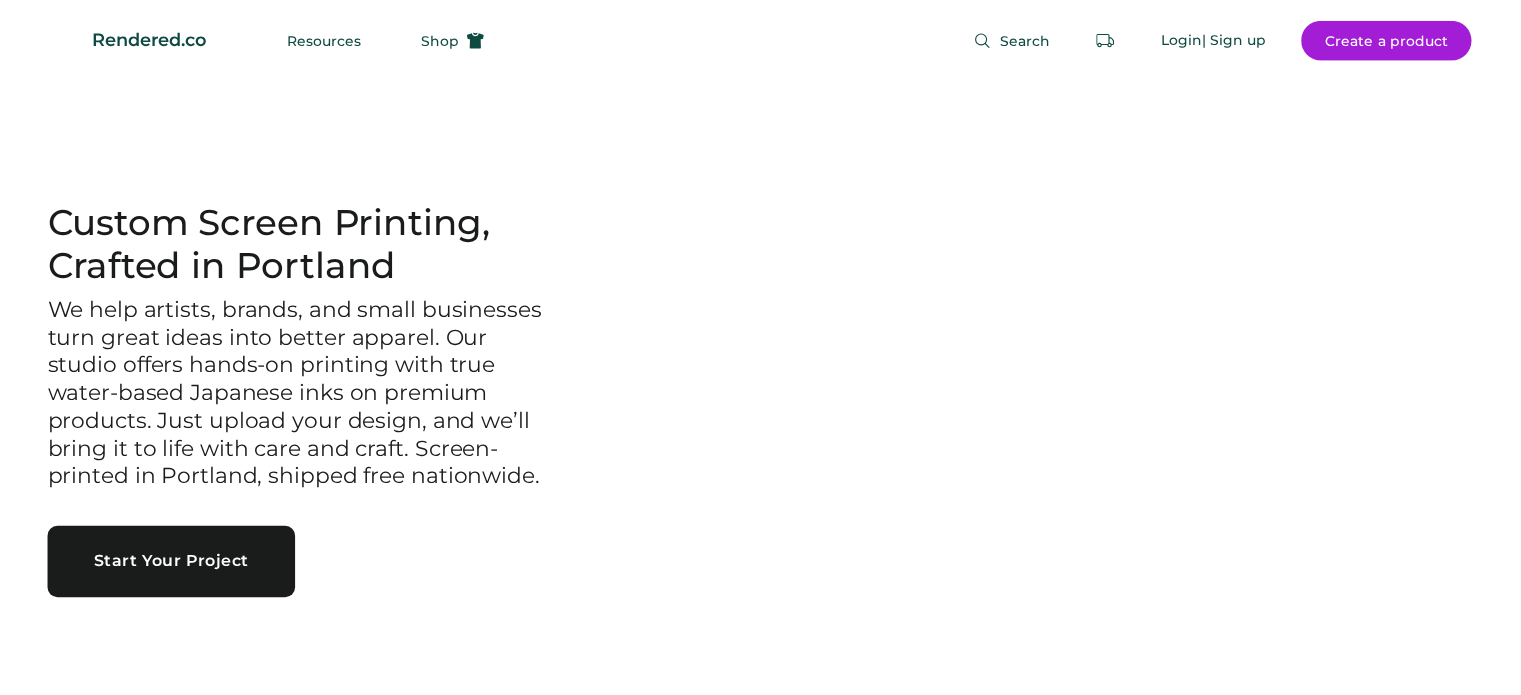 scroll, scrollTop: 0, scrollLeft: 0, axis: both 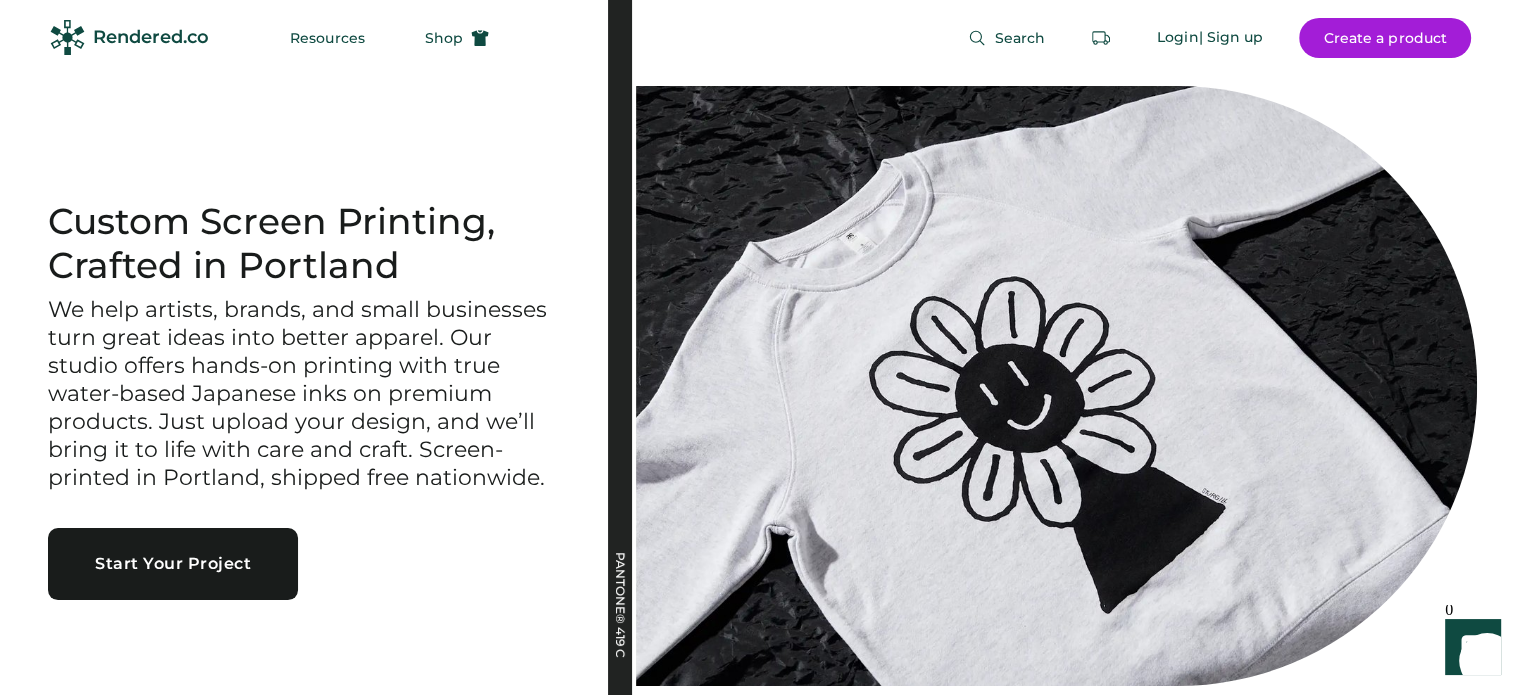 drag, startPoint x: 357, startPoint y: 203, endPoint x: 378, endPoint y: 131, distance: 75 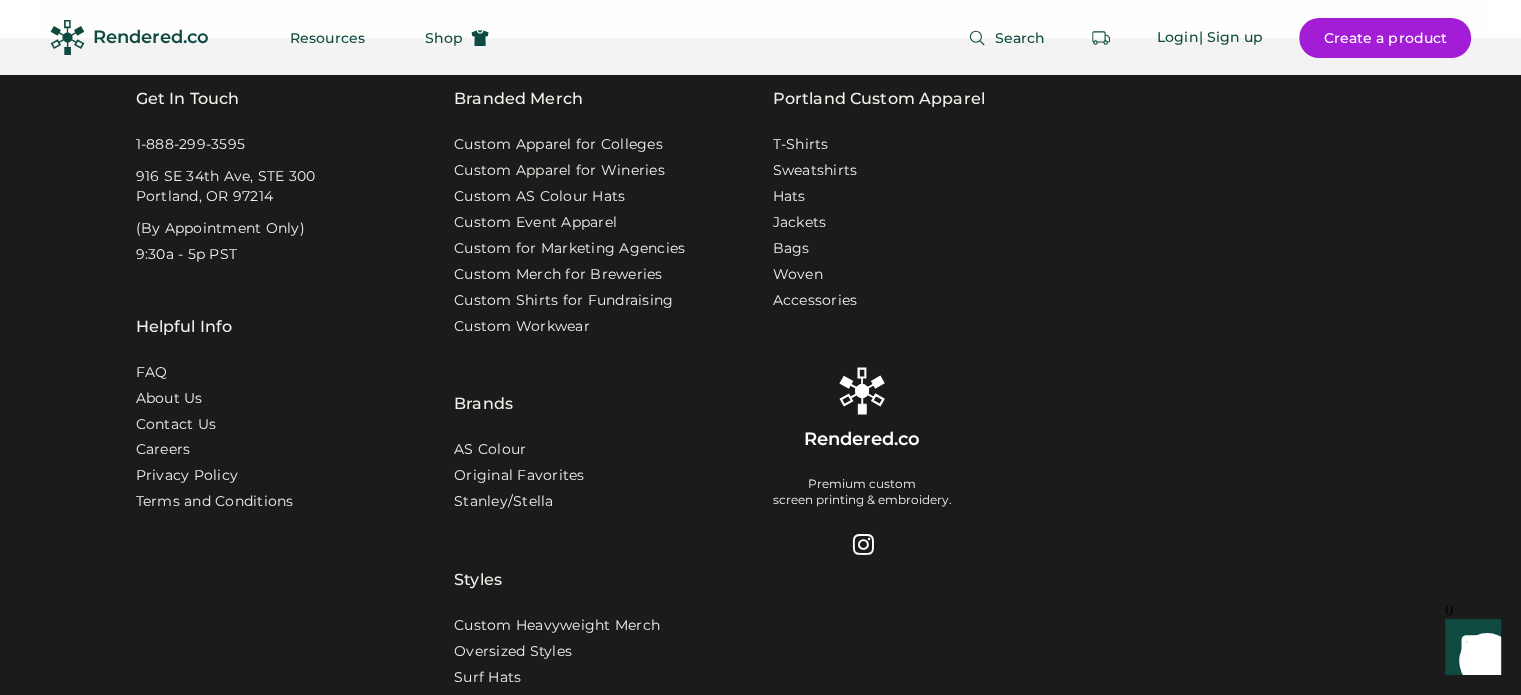 scroll, scrollTop: 6500, scrollLeft: 0, axis: vertical 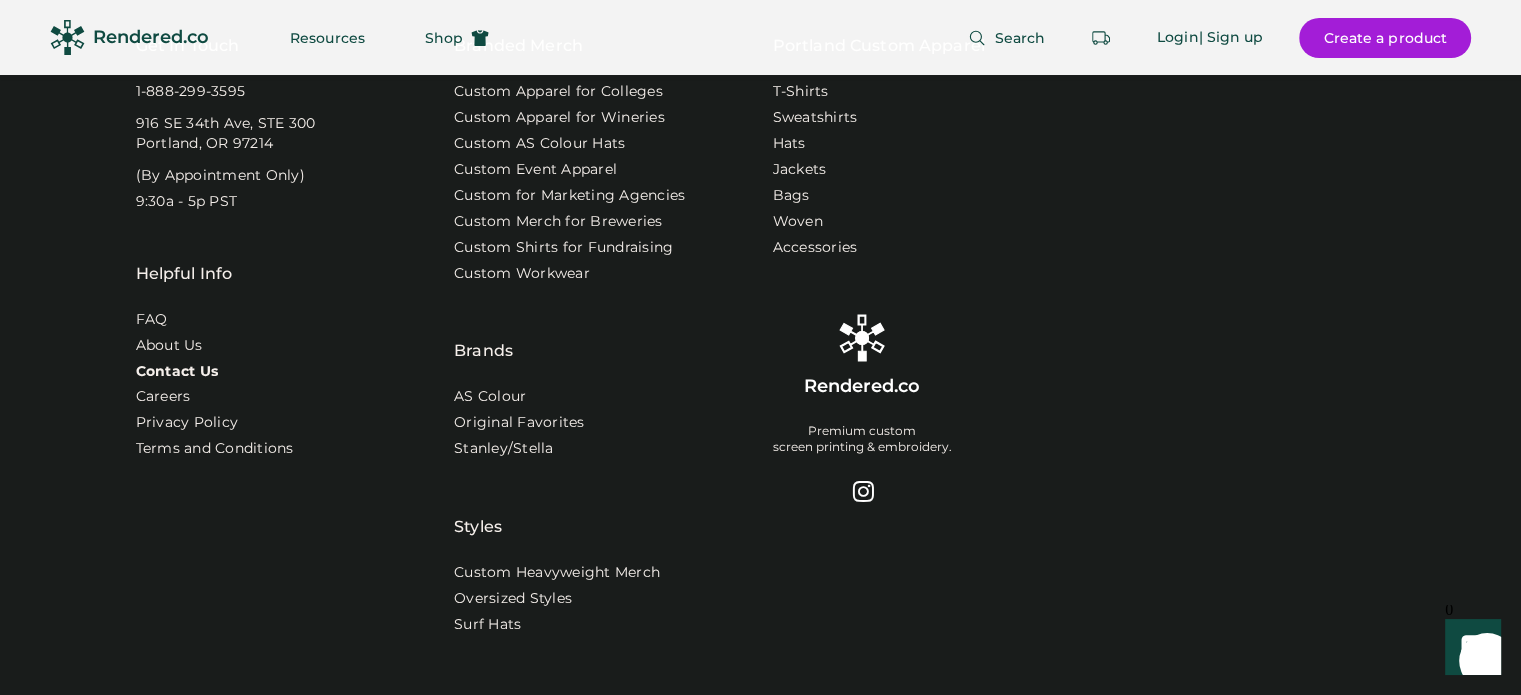 click on "Contact Us" at bounding box center [177, 372] 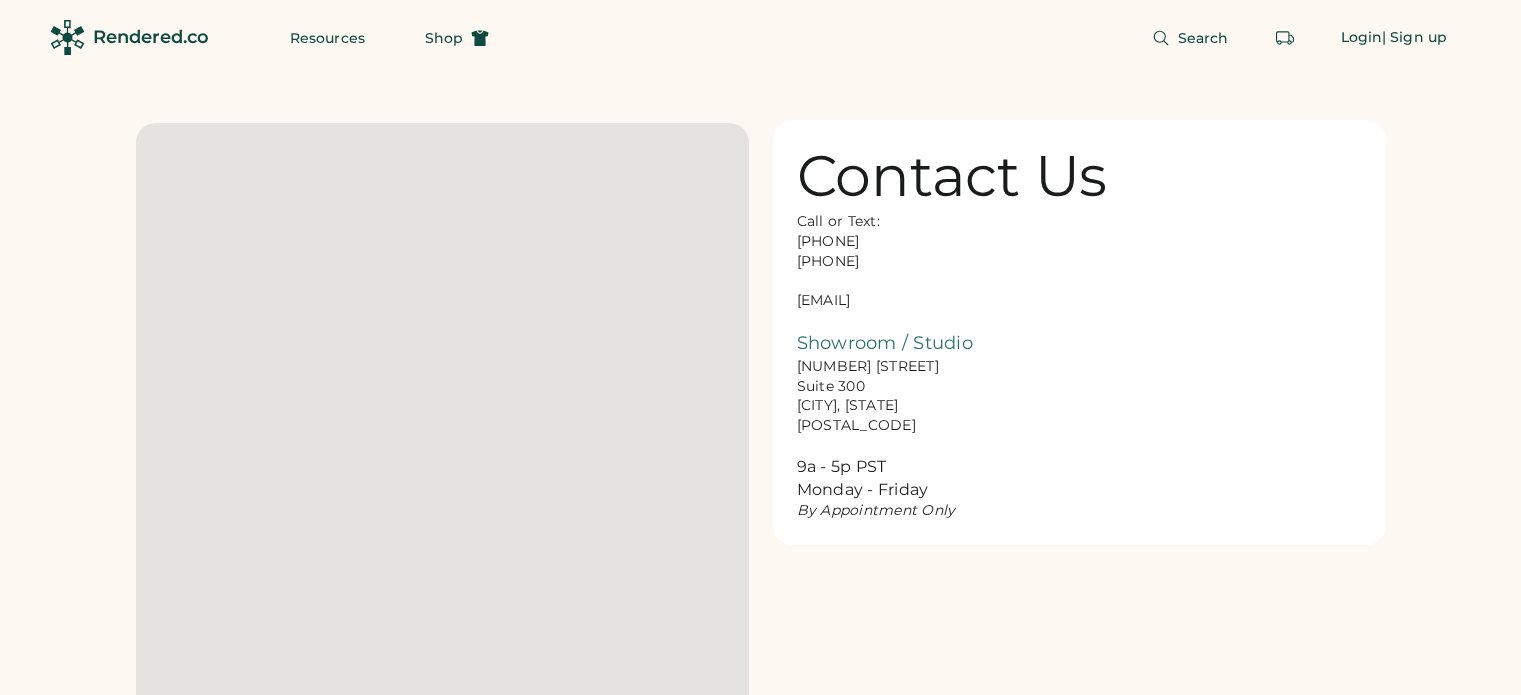 scroll, scrollTop: 0, scrollLeft: 0, axis: both 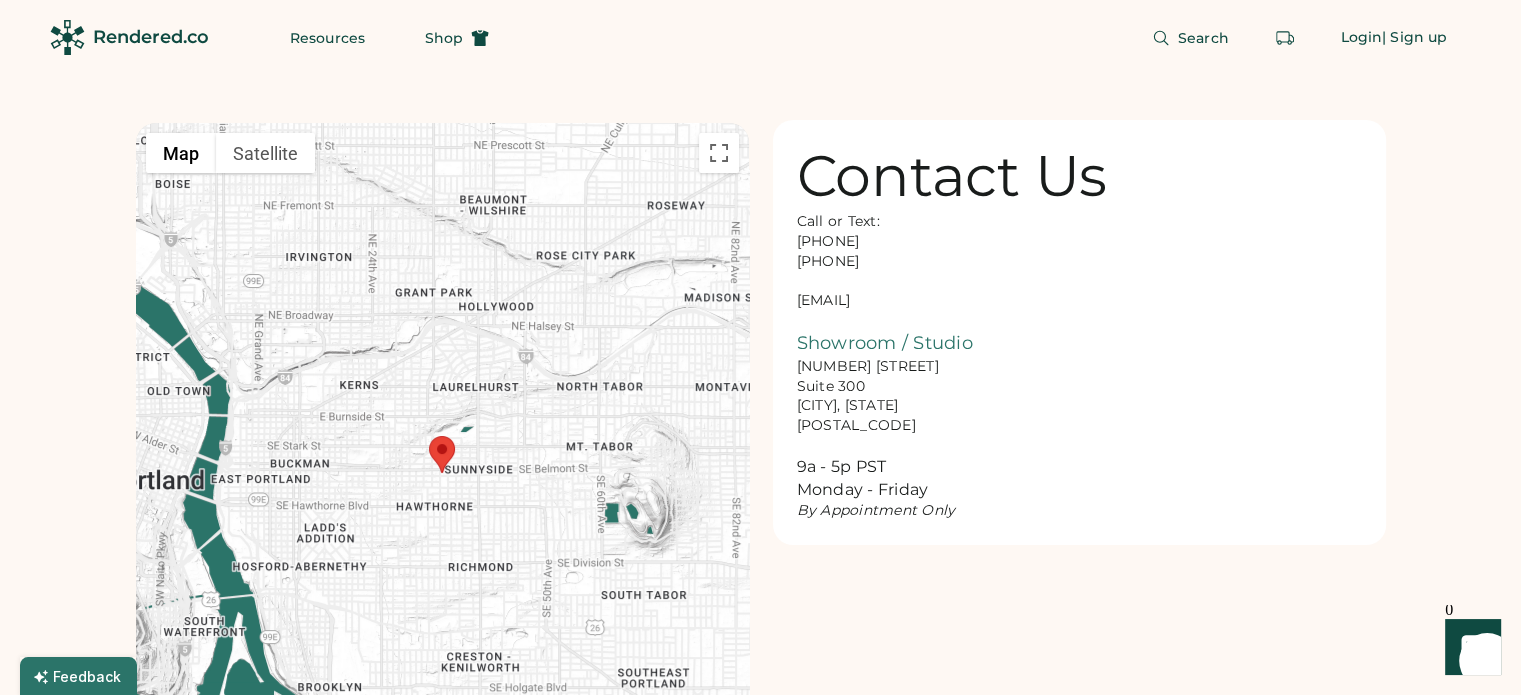 click 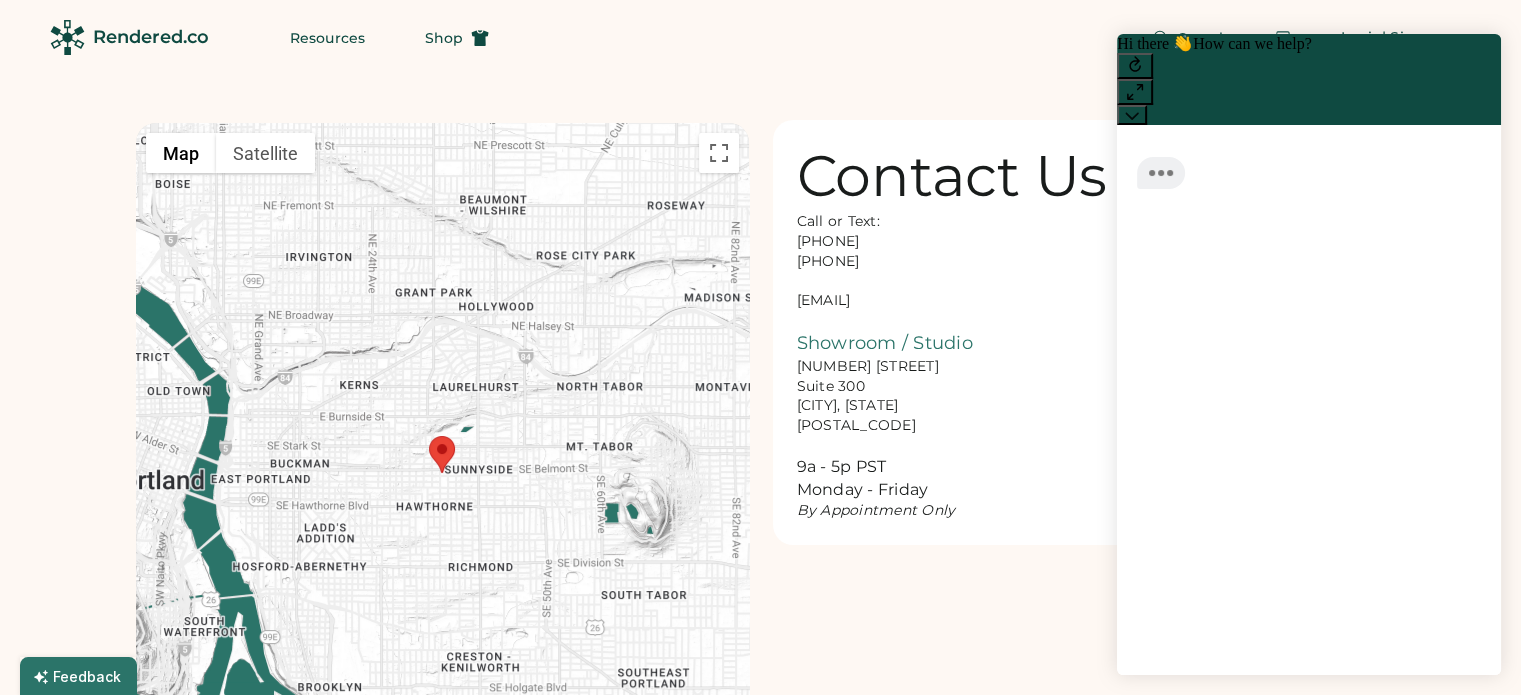 scroll, scrollTop: 0, scrollLeft: 0, axis: both 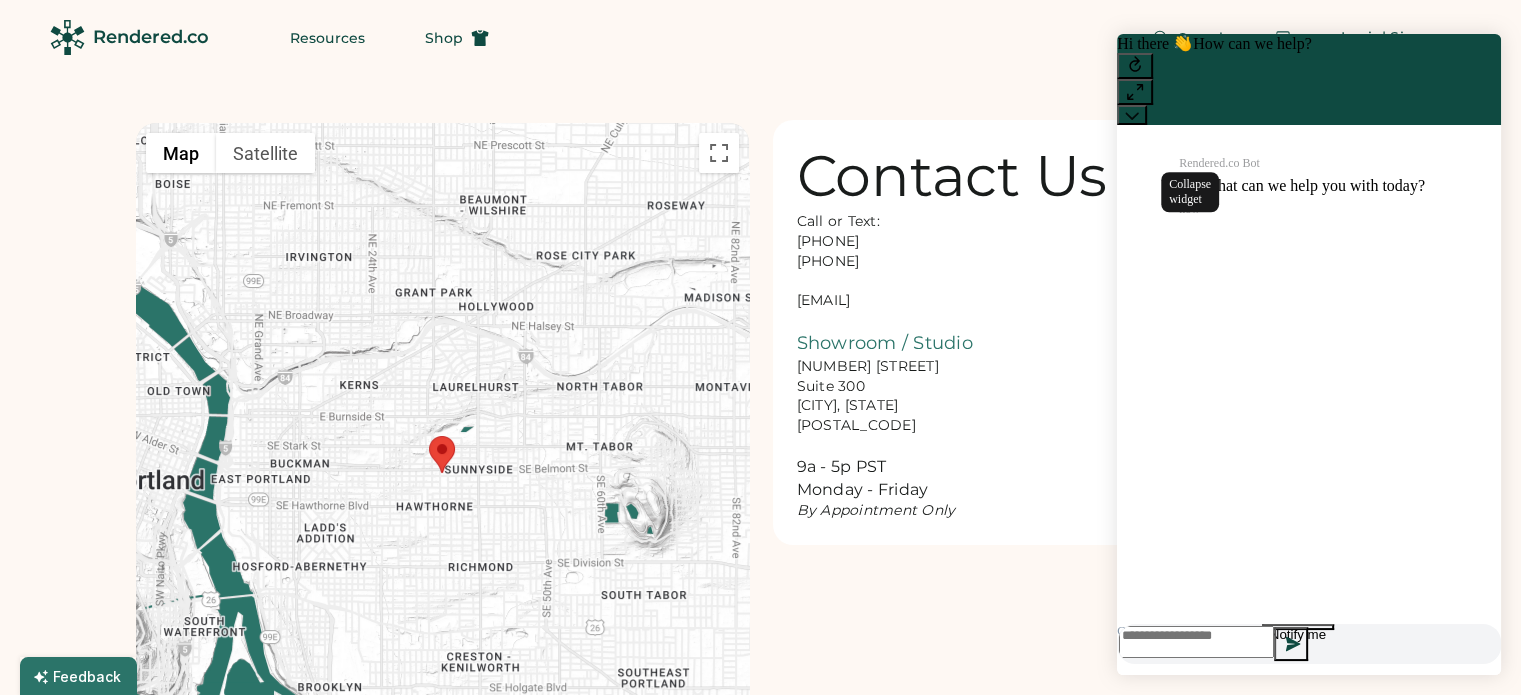 click 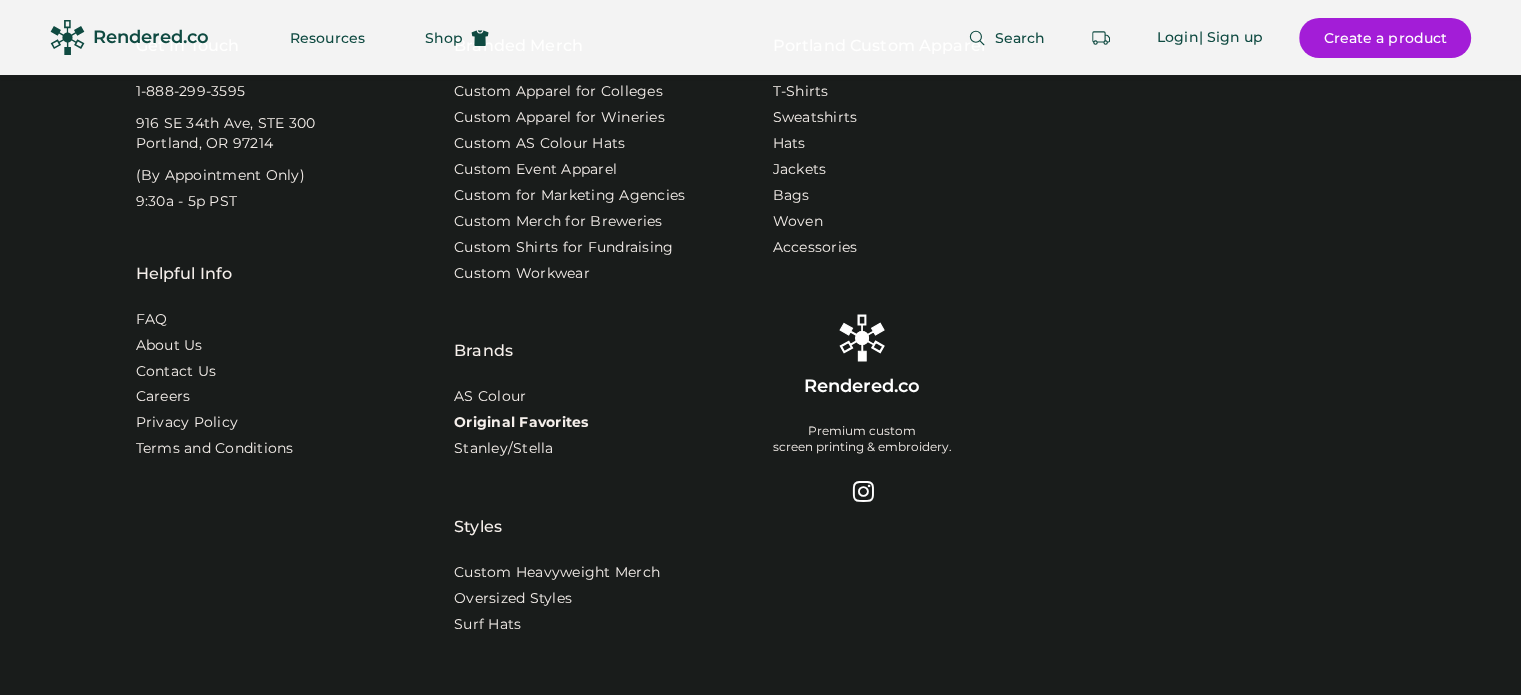 scroll, scrollTop: 5871, scrollLeft: 0, axis: vertical 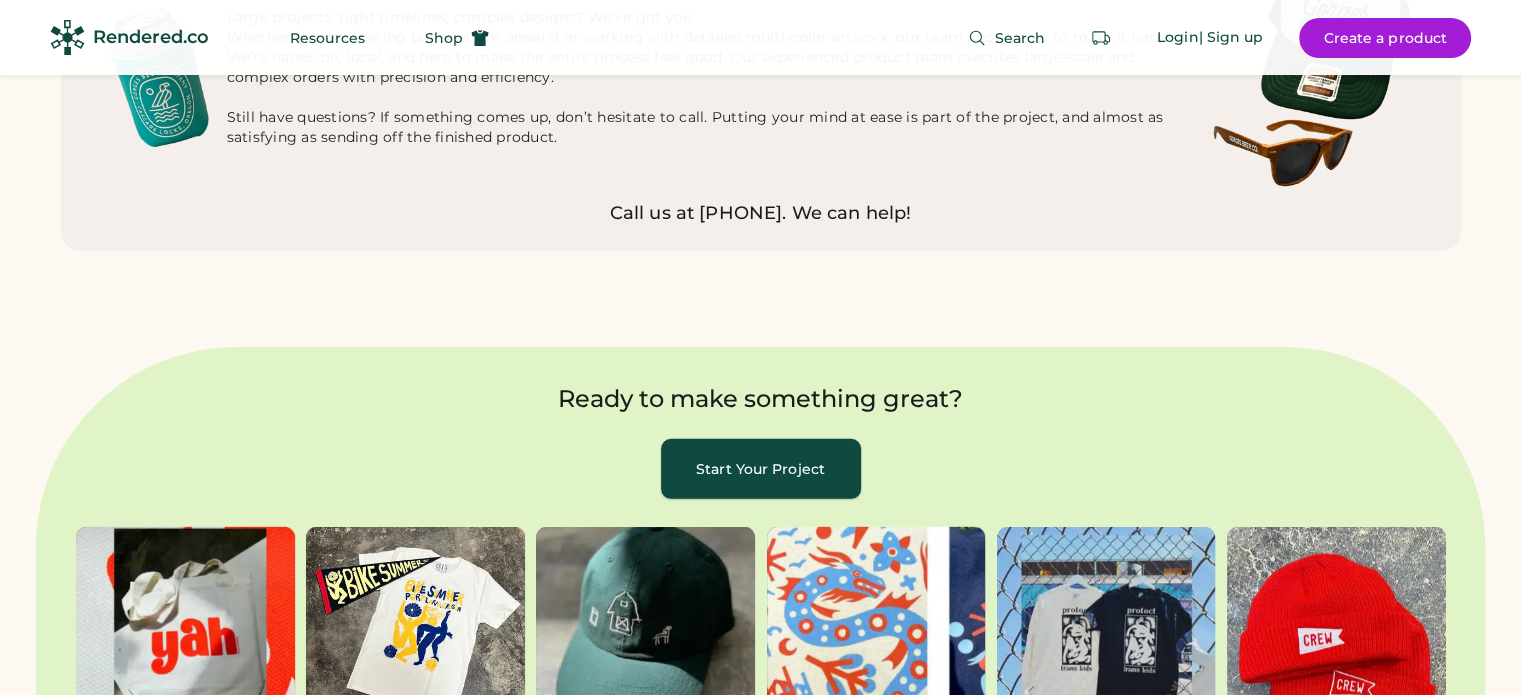 click on "Start Your Project" at bounding box center [761, 469] 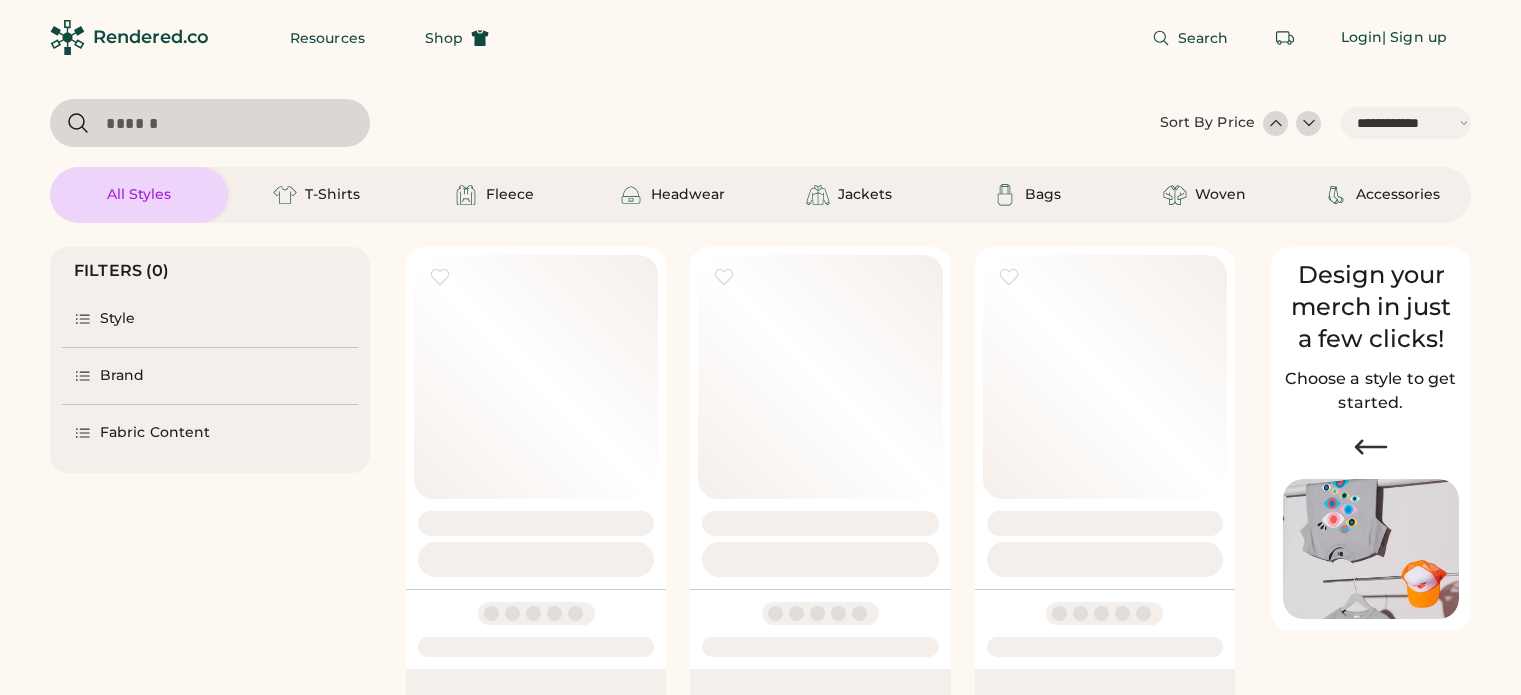 select on "*****" 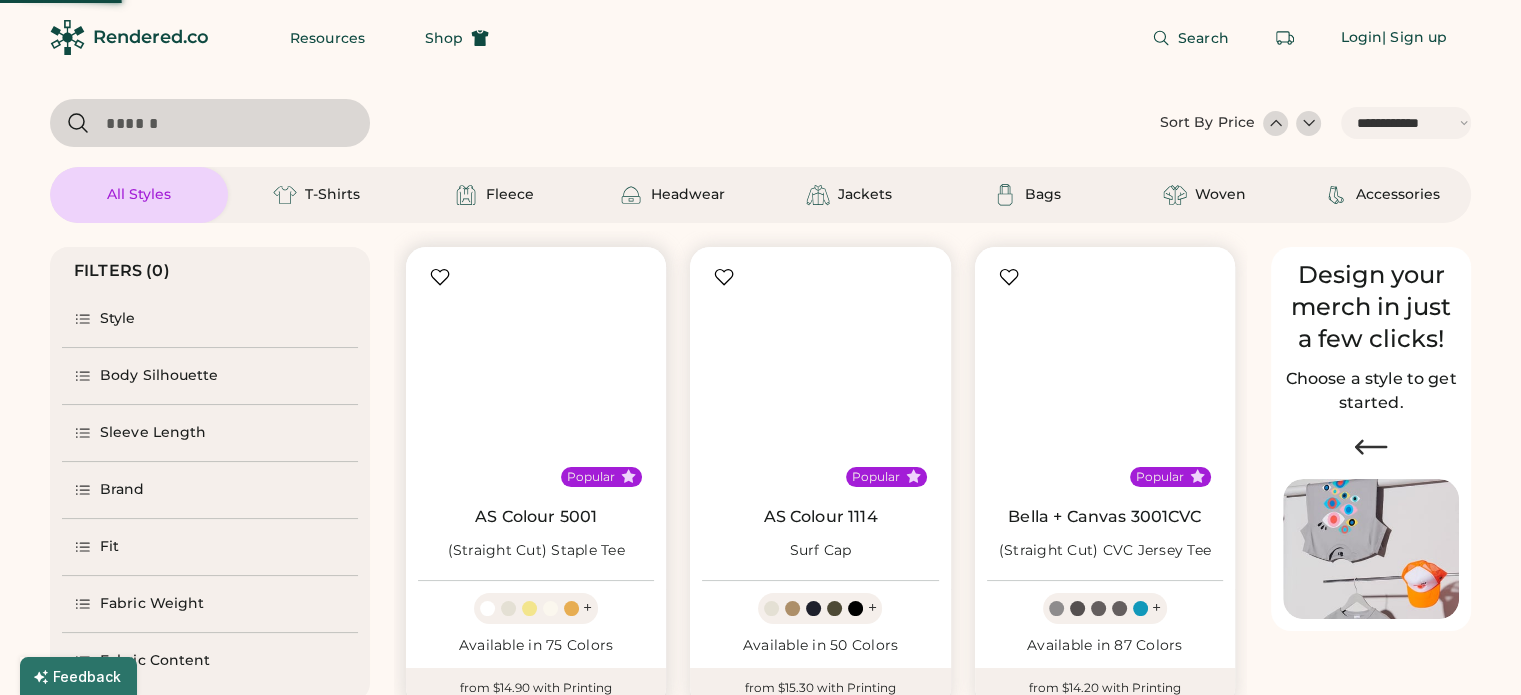scroll, scrollTop: 0, scrollLeft: 0, axis: both 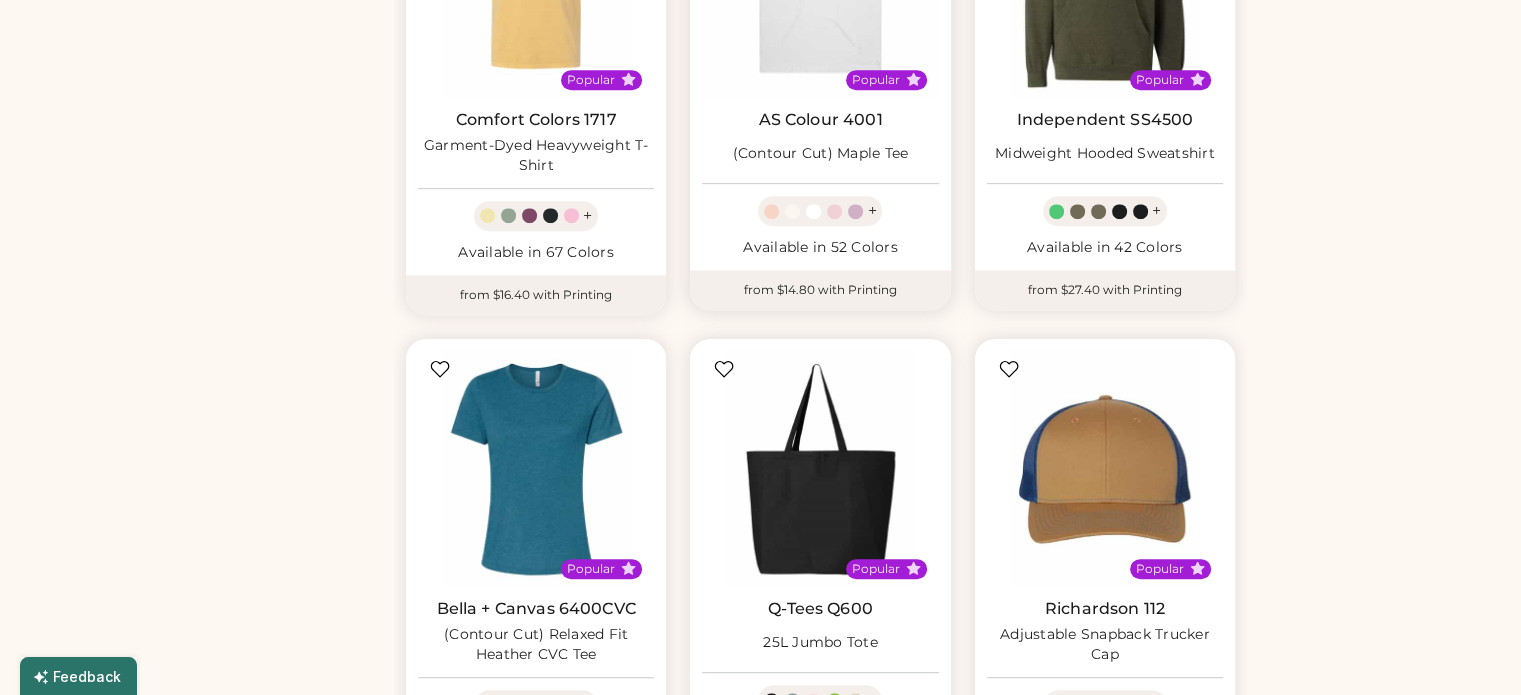 select on "*****" 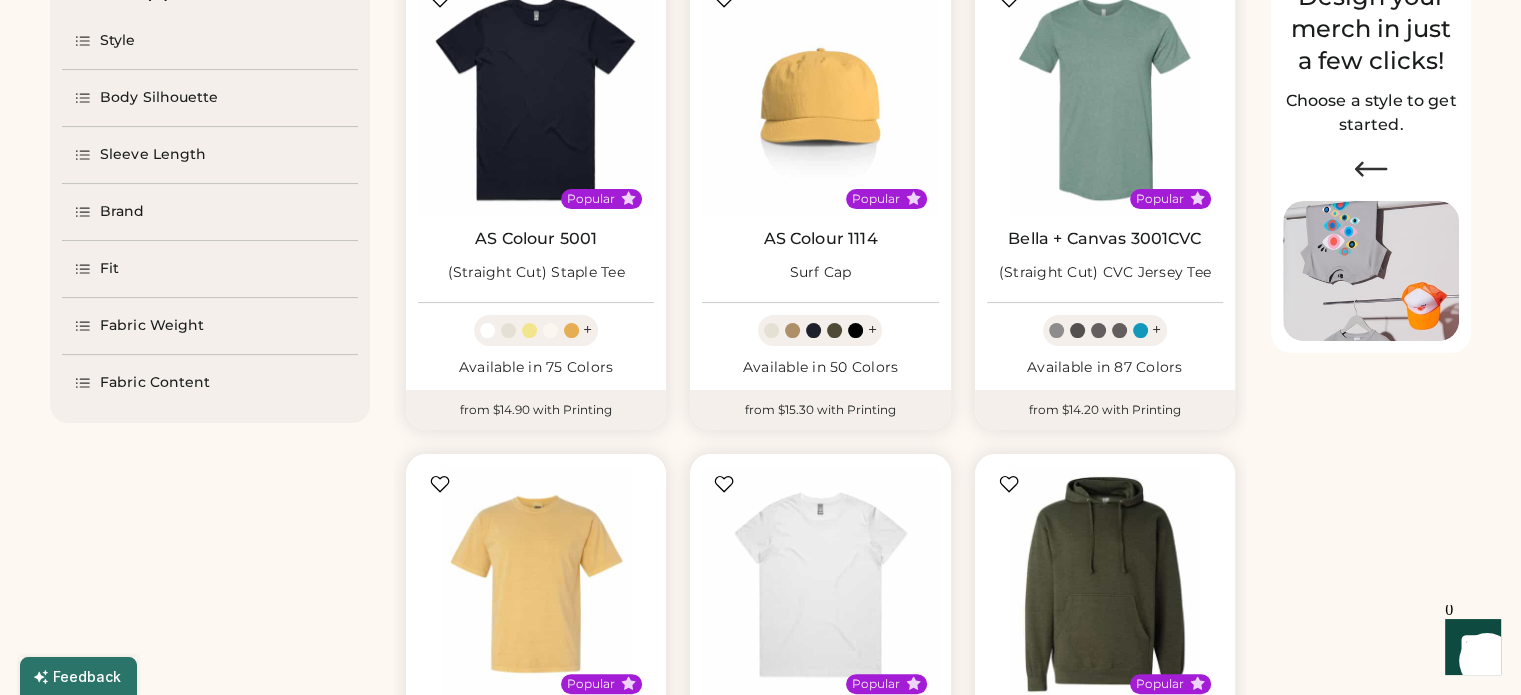 scroll, scrollTop: 0, scrollLeft: 0, axis: both 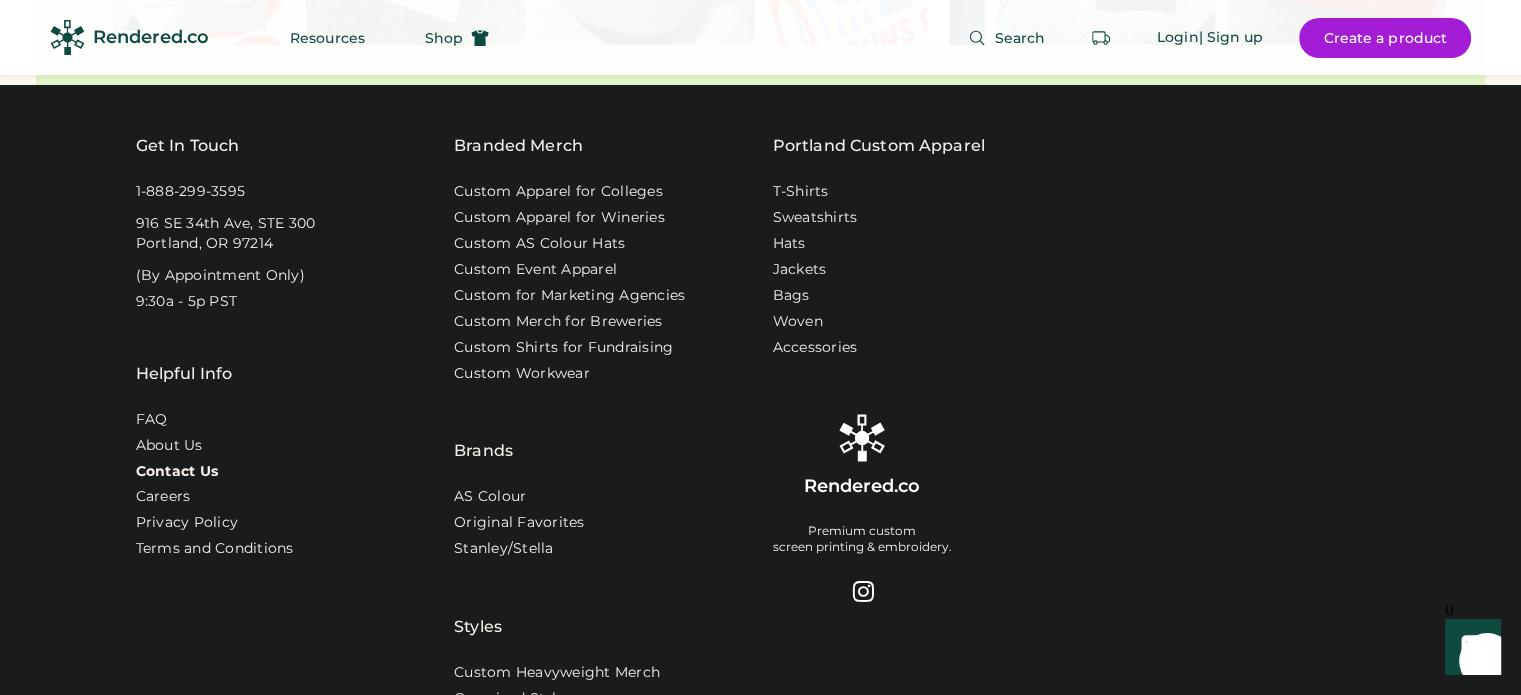 click on "Contact Us" at bounding box center [177, 472] 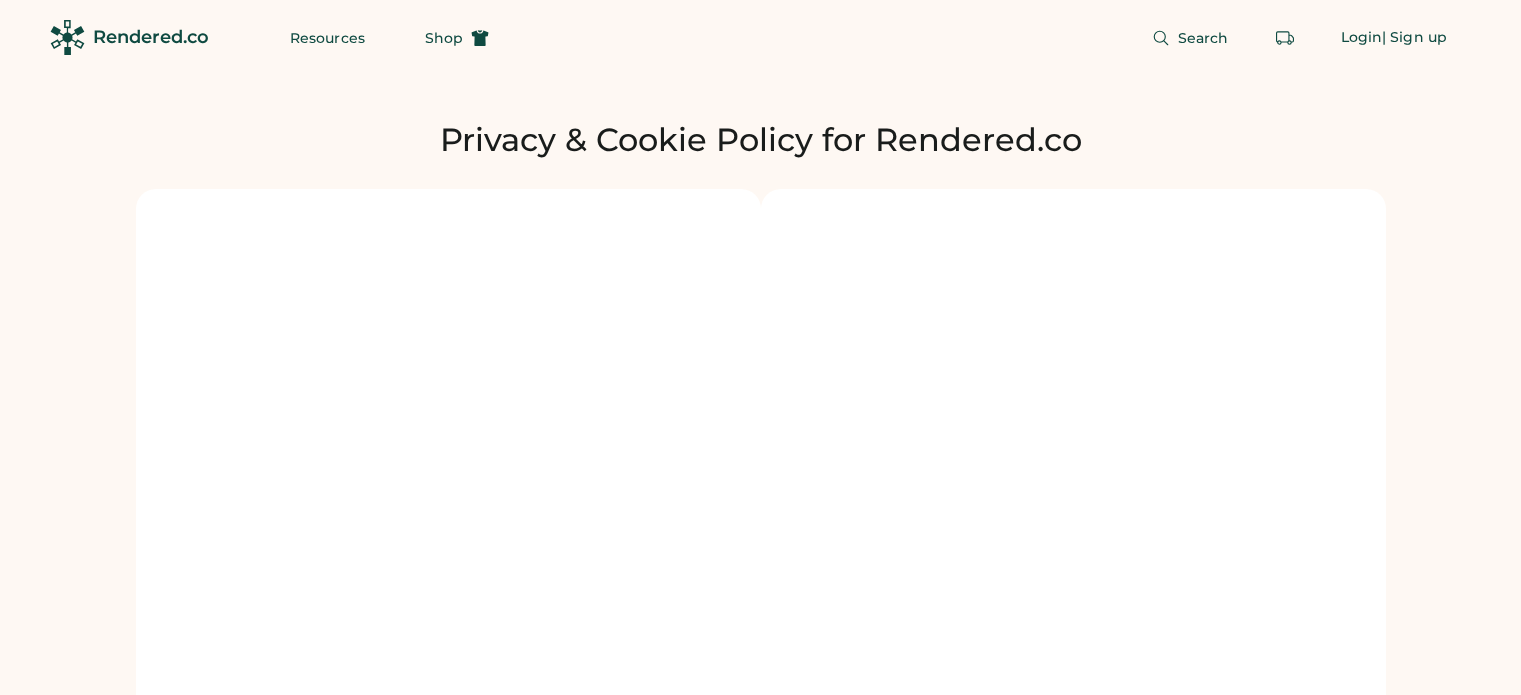 scroll, scrollTop: 0, scrollLeft: 0, axis: both 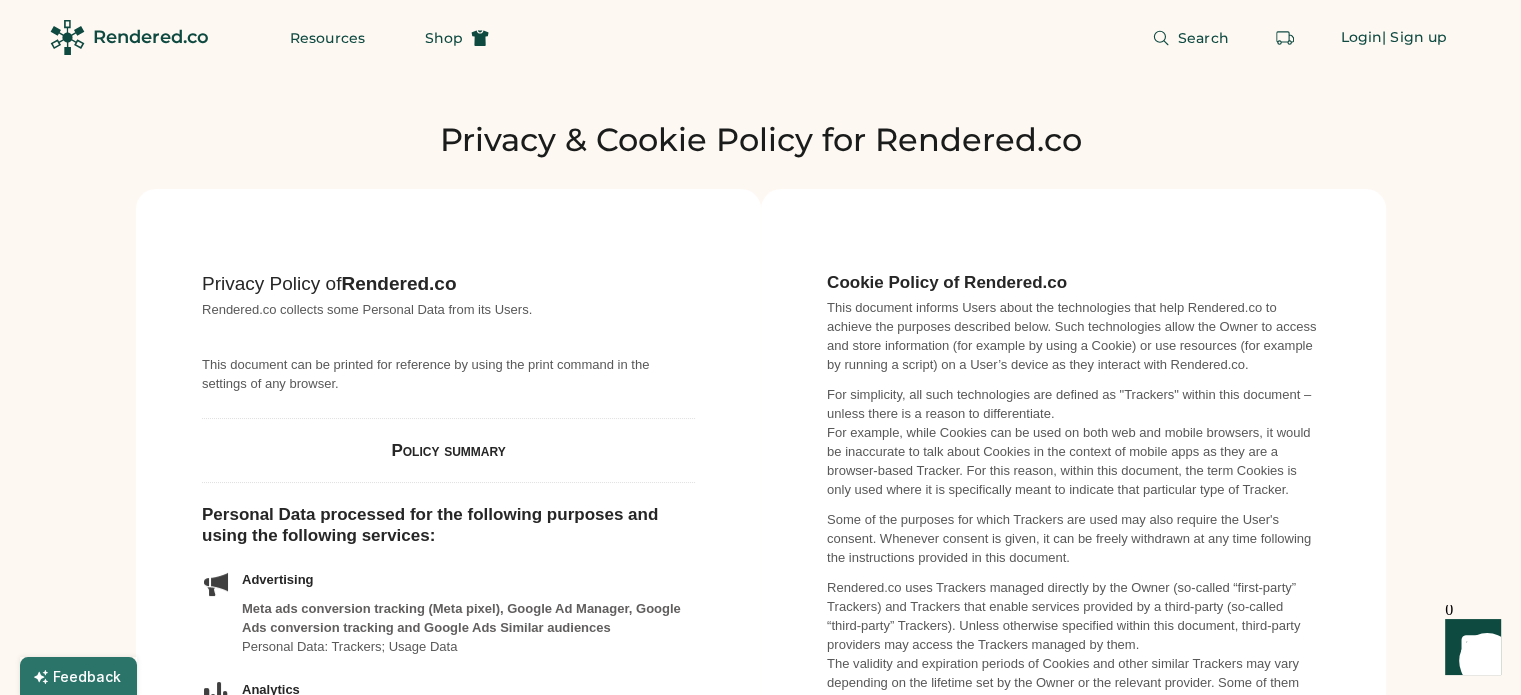 click on "Privacy & Cookie Policy for Rendered.co Get In Touch 1-888-299-3595 916 SE 34th Ave, STE 300
Portland, OR 97214 (By Appointment Only) 9:30a - 5p PST Helpful Info FAQ About Us Contact Us Careers Privacy Policy Terms and Conditions Branded Merch Custom Apparel for Colleges Custom Apparel for Wineries Custom AS Colour Hats Custom Event Apparel Custom for Marketing Agencies Custom Merch for Breweries Custom Shirts for Fundraising Custom Workwear Brands AS Colour Original Favorites Stanley/Stella Styles Custom Heavyweight Merch Oversized Styles Surf Hats Portland Custom Apparel T-Shirts Sweatshirts Hats Jackets Bags Woven Accessories Rendered.co Premium custom
screen printing & embroidery. Copyright © 2021-2025 Rendered LLC. All rights reserved." at bounding box center (760, 987) 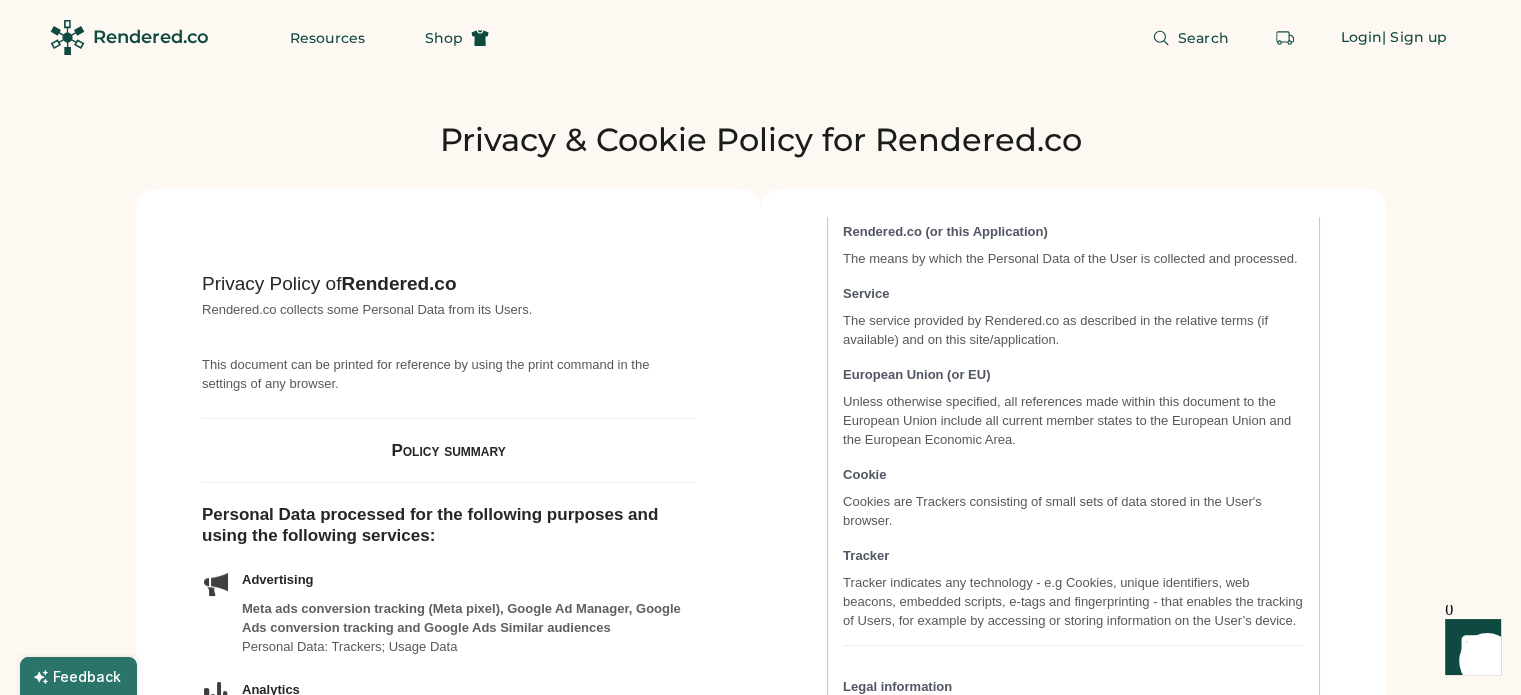 scroll, scrollTop: 4321, scrollLeft: 0, axis: vertical 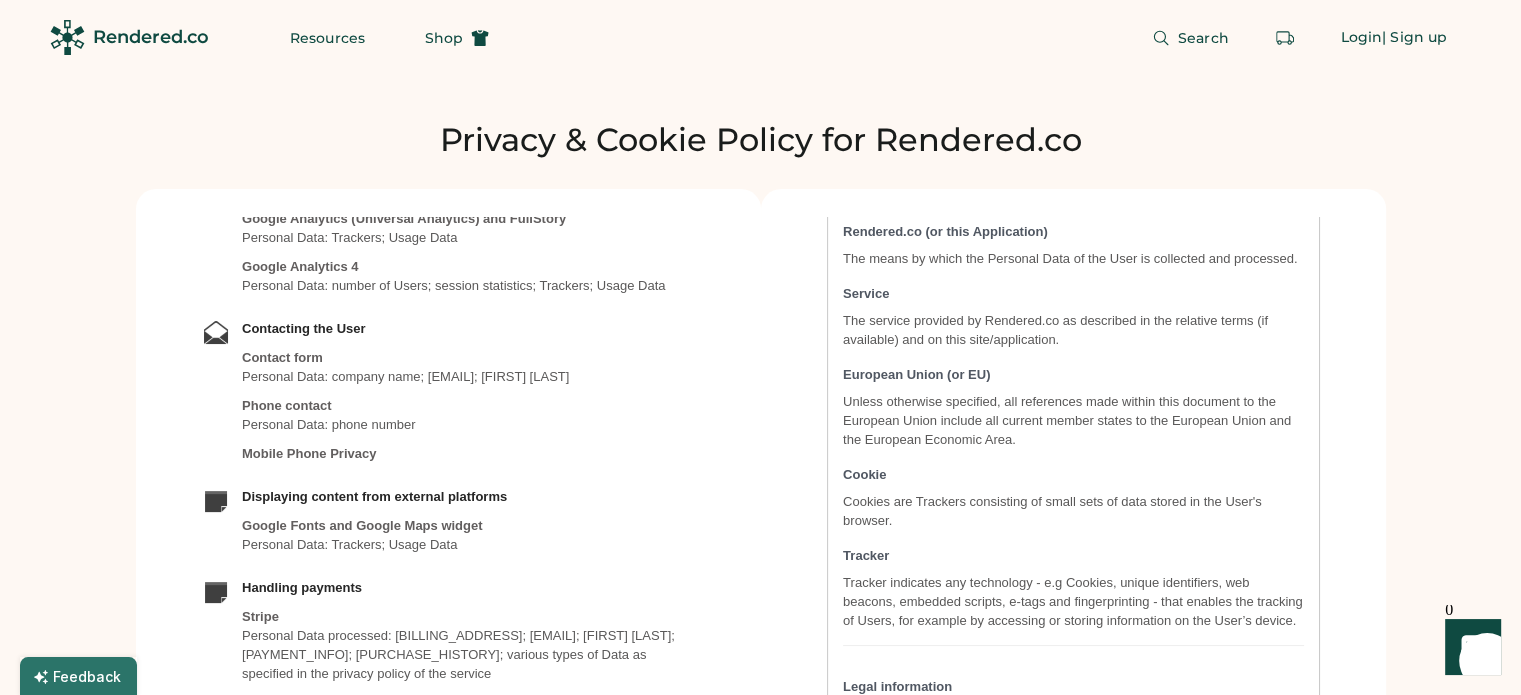 click on "Mobile Phone Privacy" at bounding box center [467, 448] 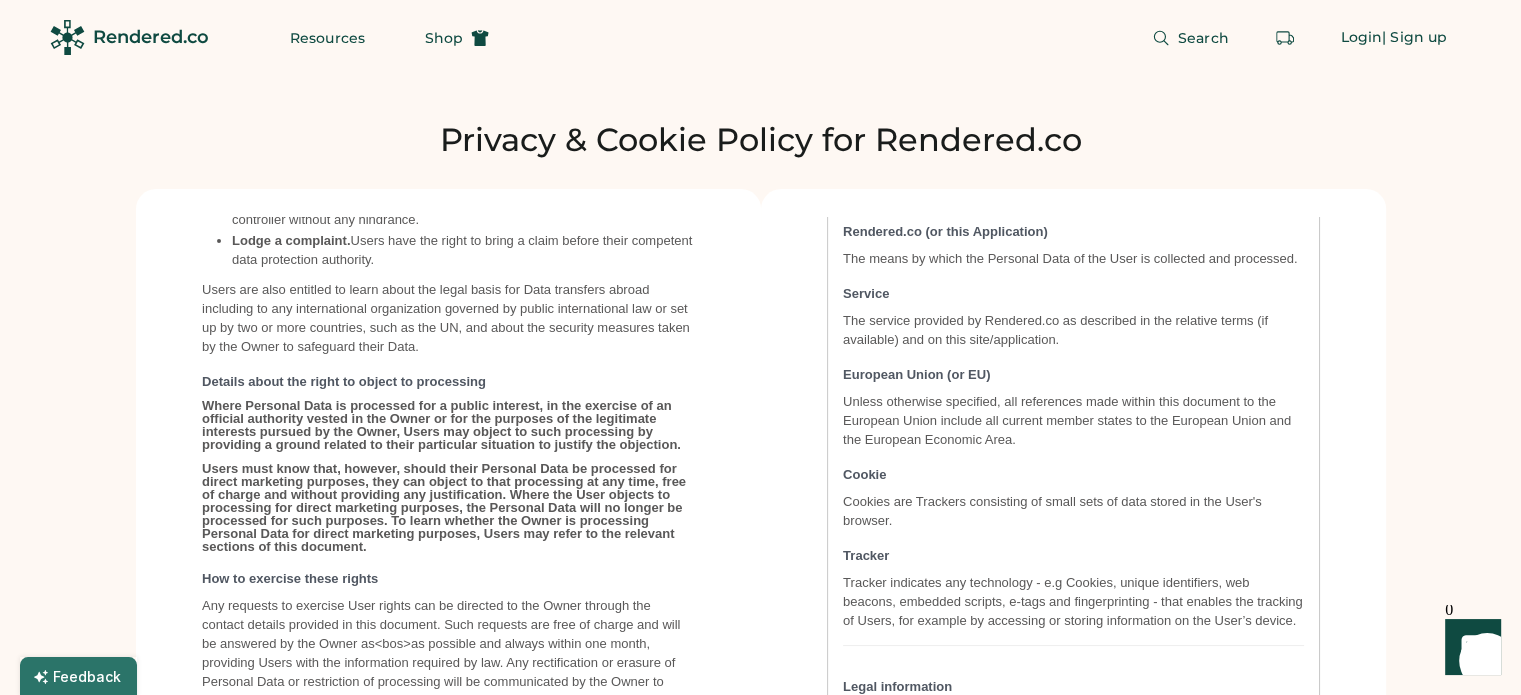 scroll, scrollTop: 6200, scrollLeft: 0, axis: vertical 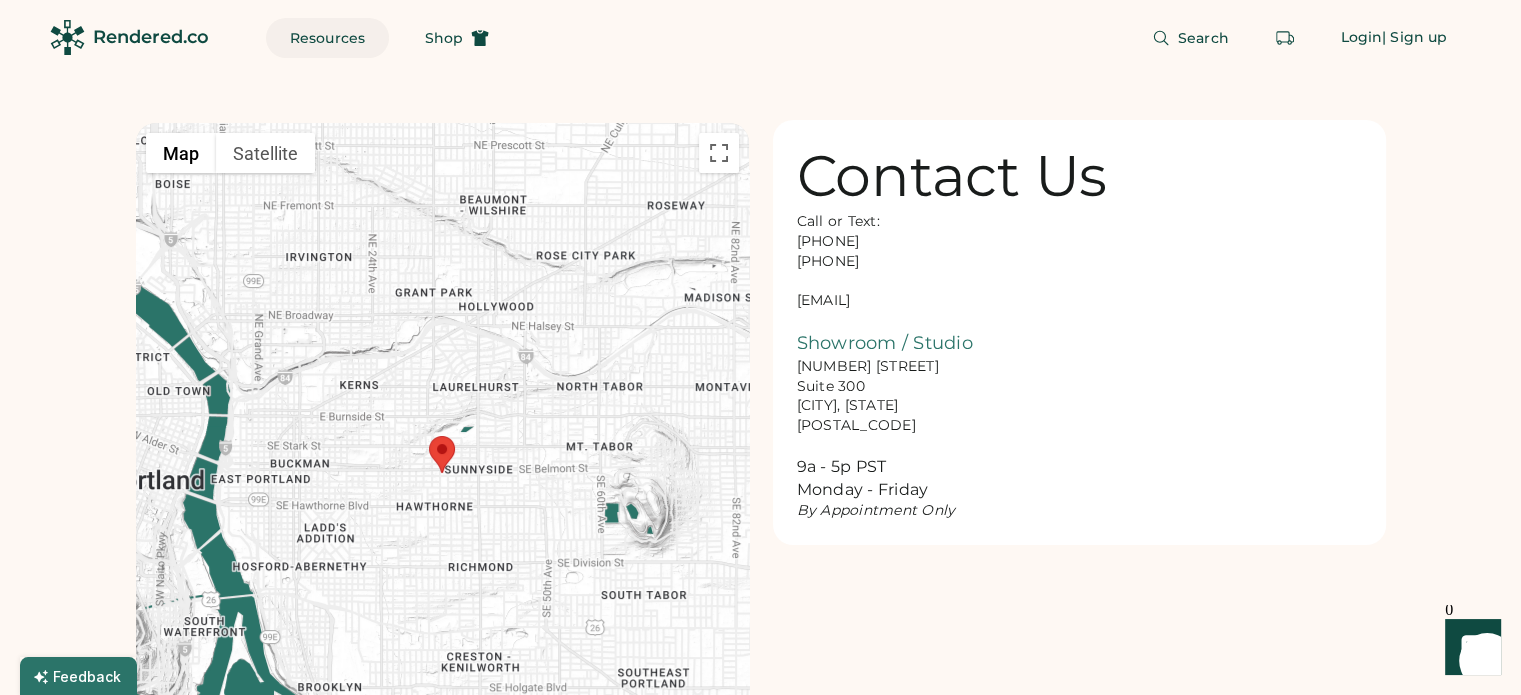 click on "Resources" at bounding box center (327, 38) 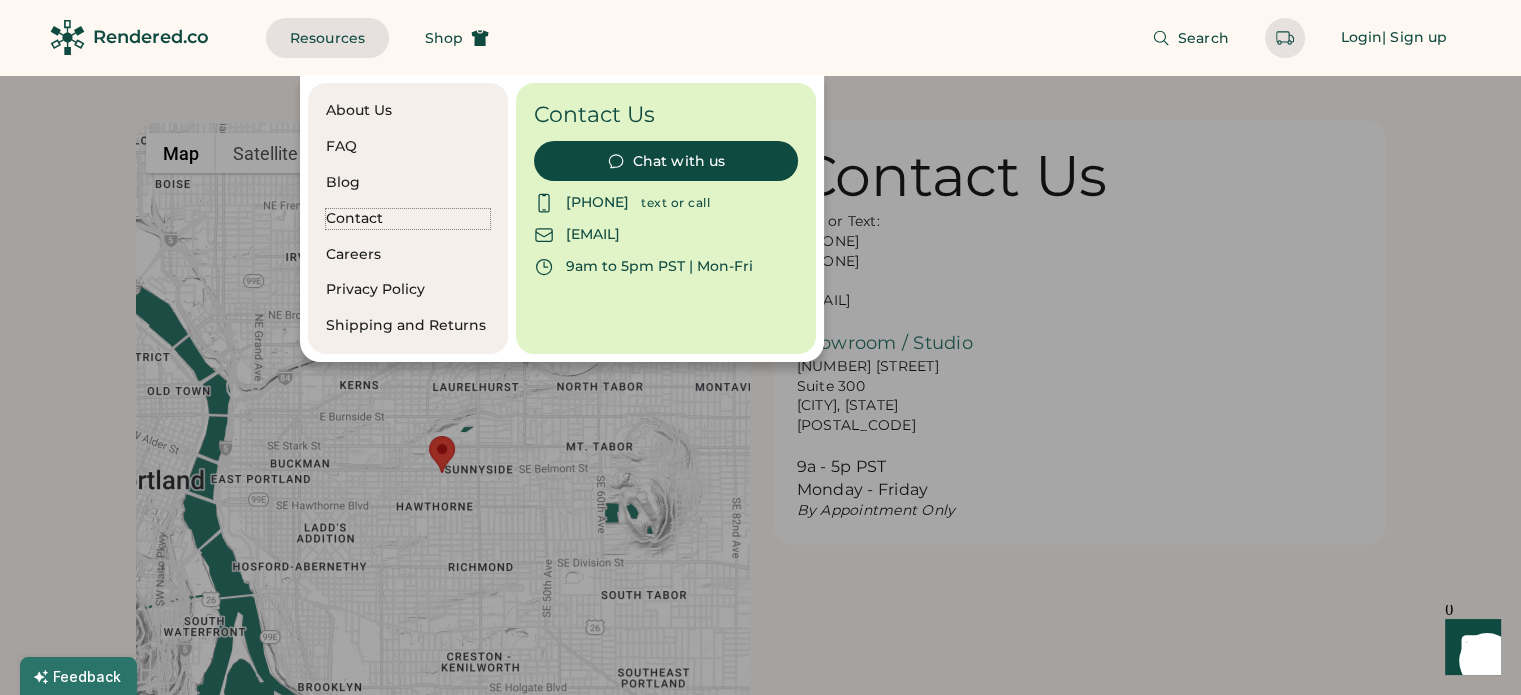 click on "Contact" at bounding box center [408, 219] 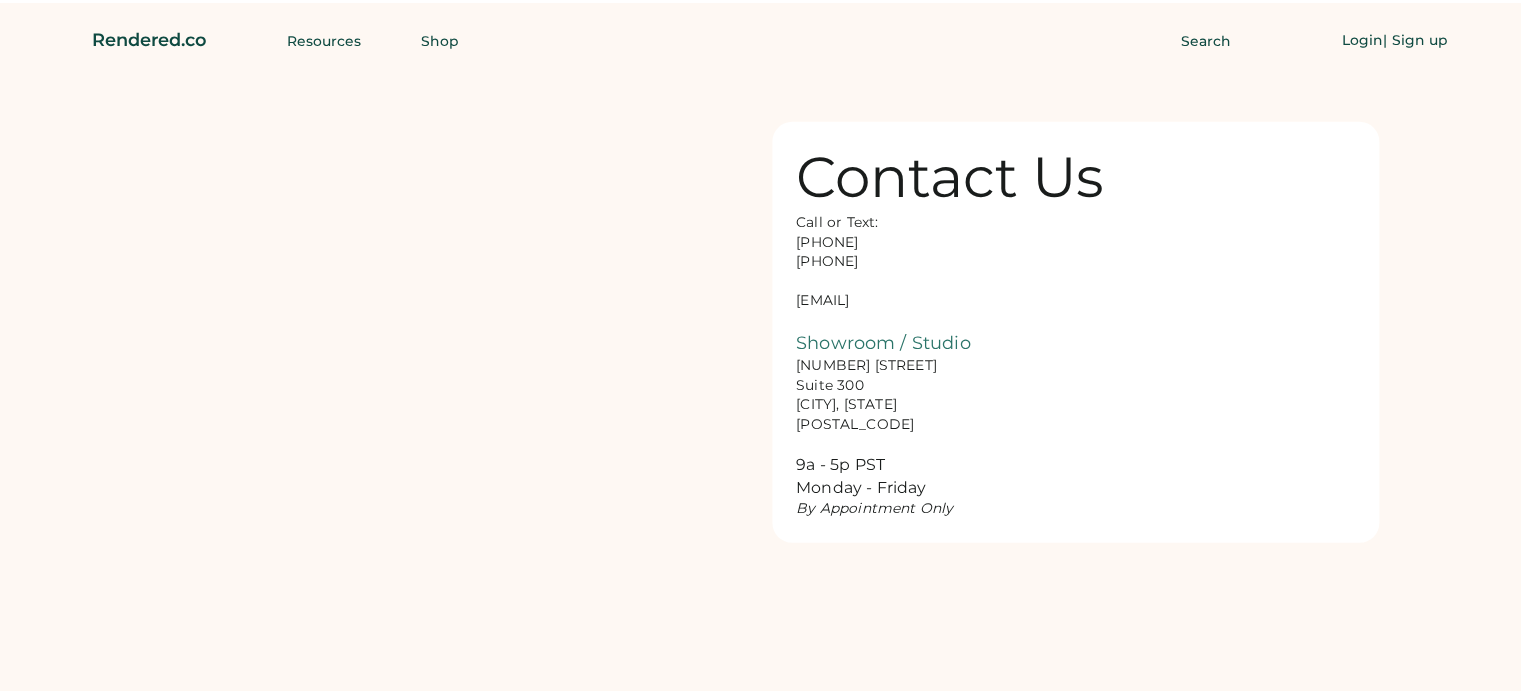 scroll, scrollTop: 0, scrollLeft: 0, axis: both 